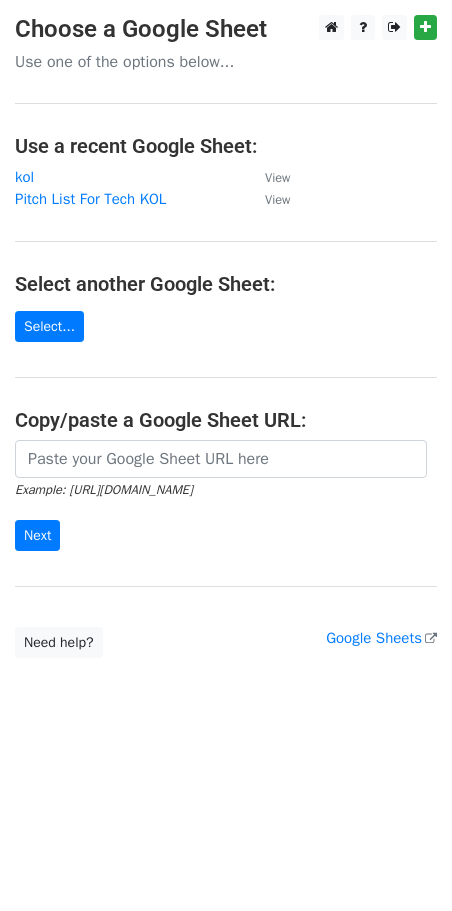 scroll, scrollTop: 0, scrollLeft: 0, axis: both 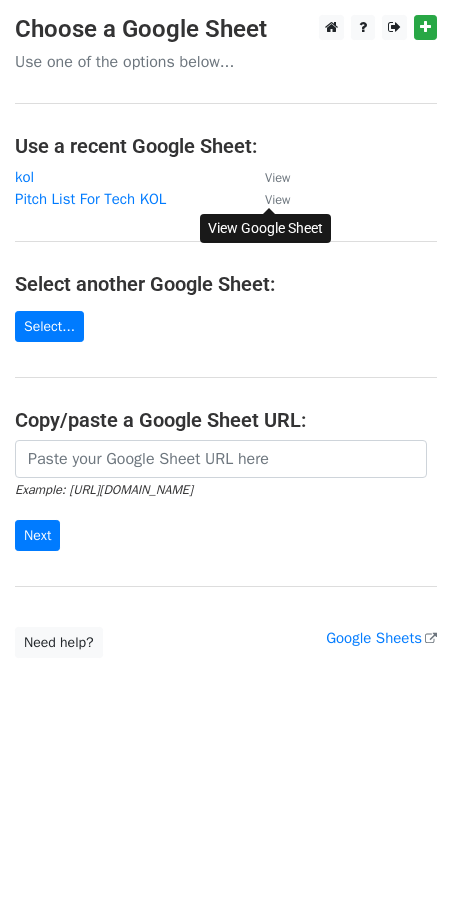 click on "View" at bounding box center (277, 200) 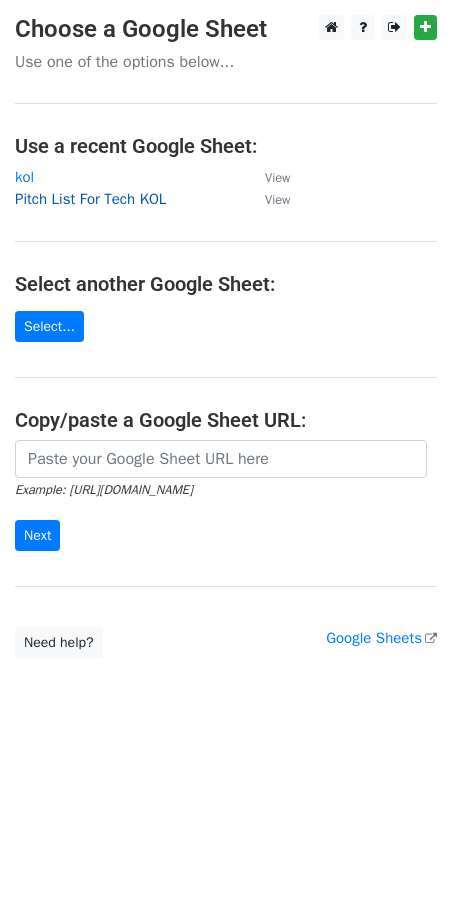 click on "Pitch List For Tech KOL" at bounding box center [90, 199] 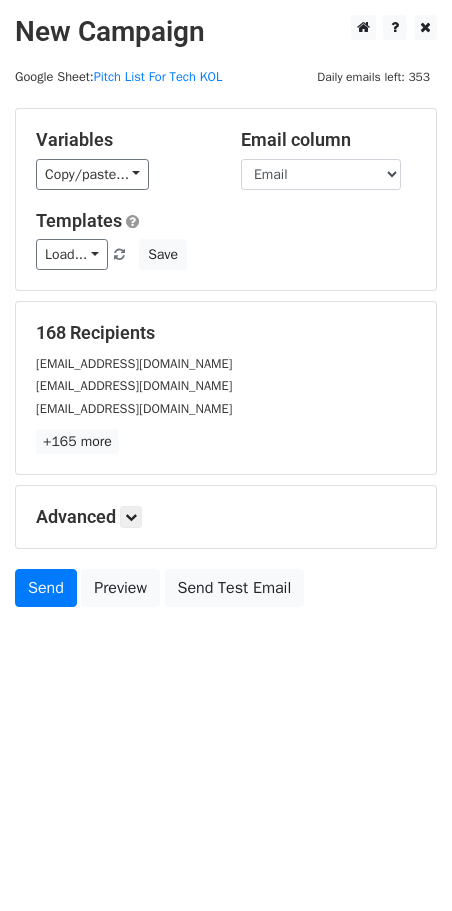 scroll, scrollTop: 0, scrollLeft: 0, axis: both 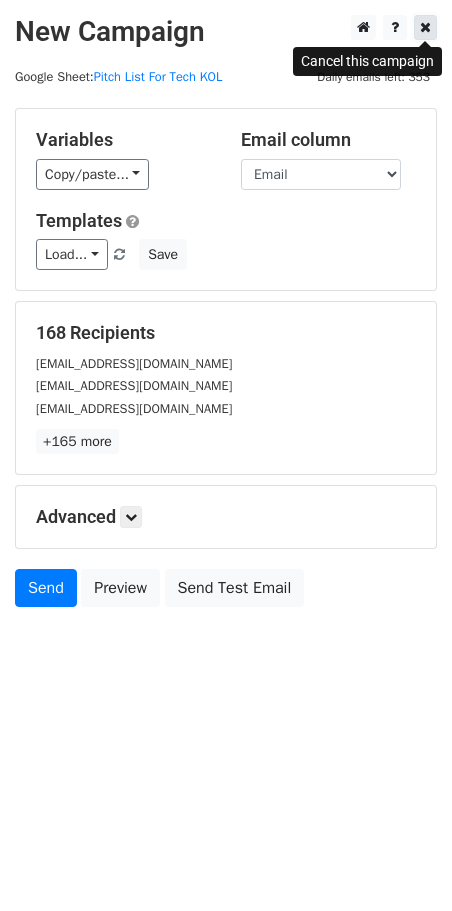 click at bounding box center (425, 27) 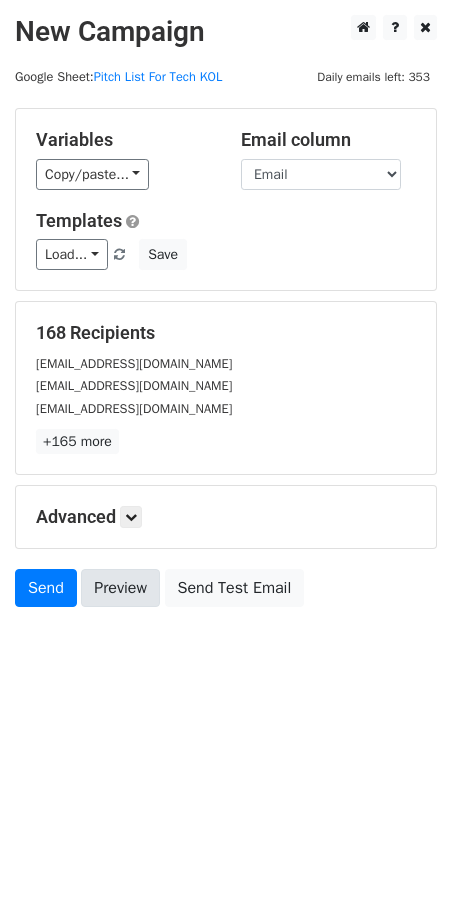 drag, startPoint x: 89, startPoint y: 691, endPoint x: 81, endPoint y: 596, distance: 95.33625 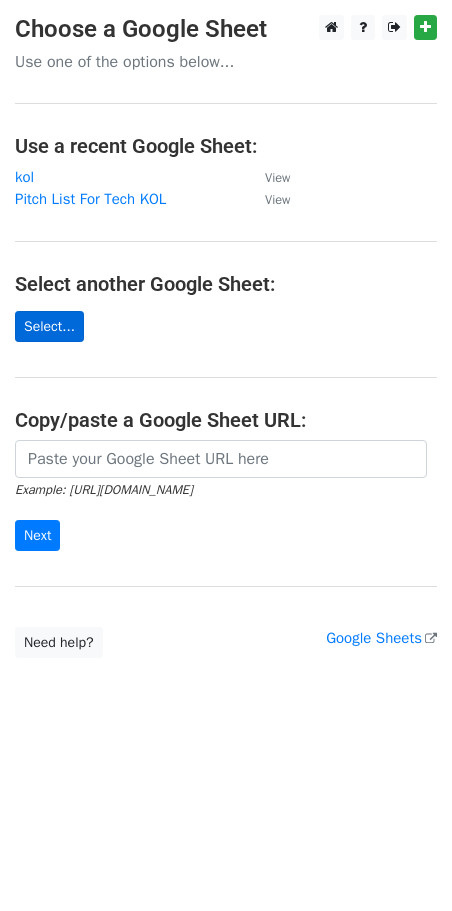 scroll, scrollTop: 0, scrollLeft: 0, axis: both 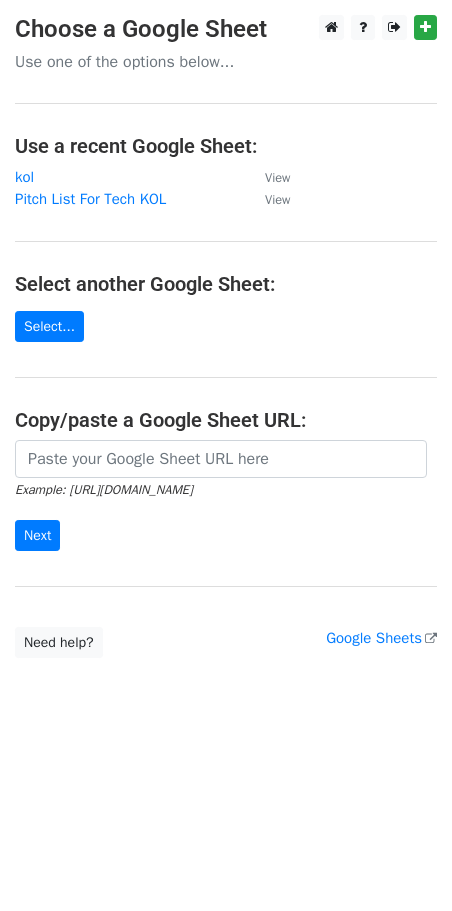 drag, startPoint x: 154, startPoint y: 340, endPoint x: 140, endPoint y: 315, distance: 28.653097 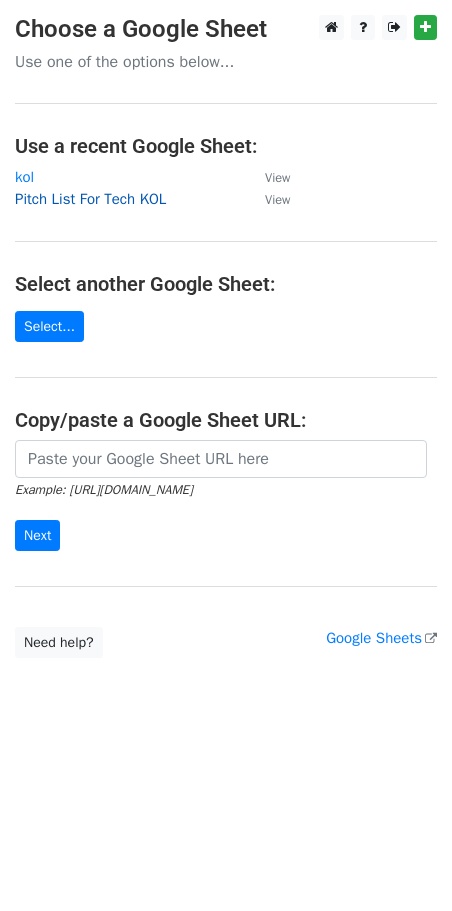click on "Pitch List For Tech KOL" at bounding box center (90, 199) 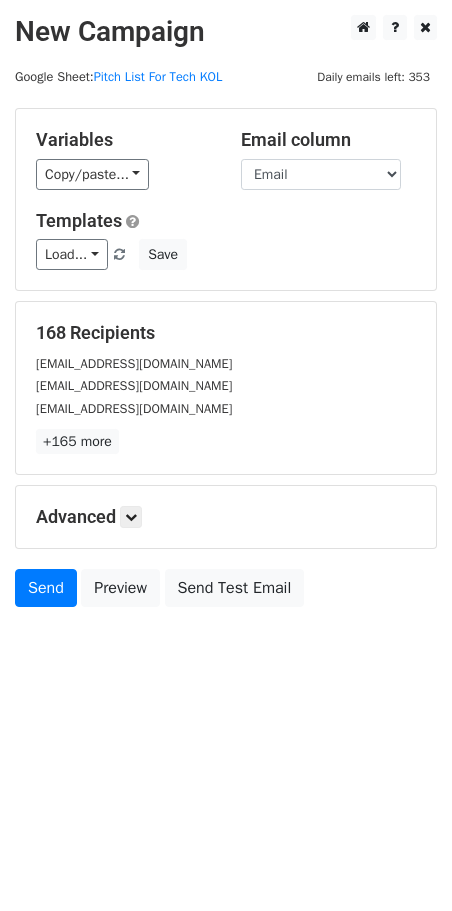 scroll, scrollTop: 0, scrollLeft: 0, axis: both 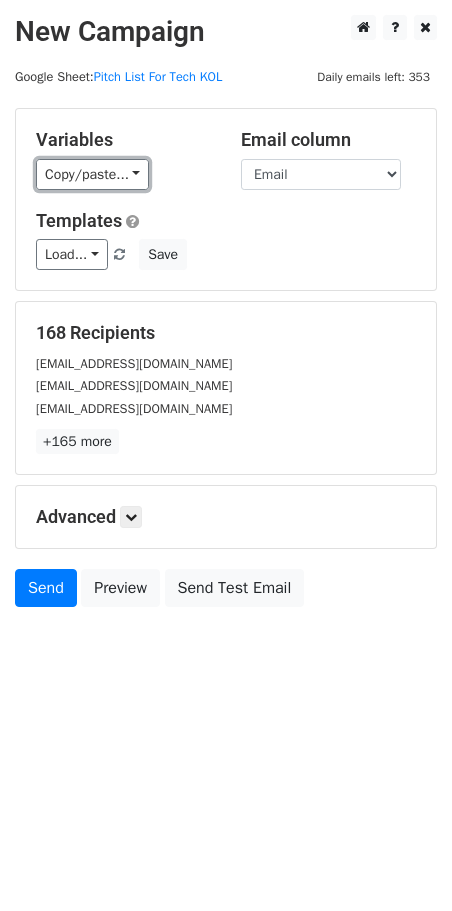 click on "Copy/paste..." at bounding box center [92, 174] 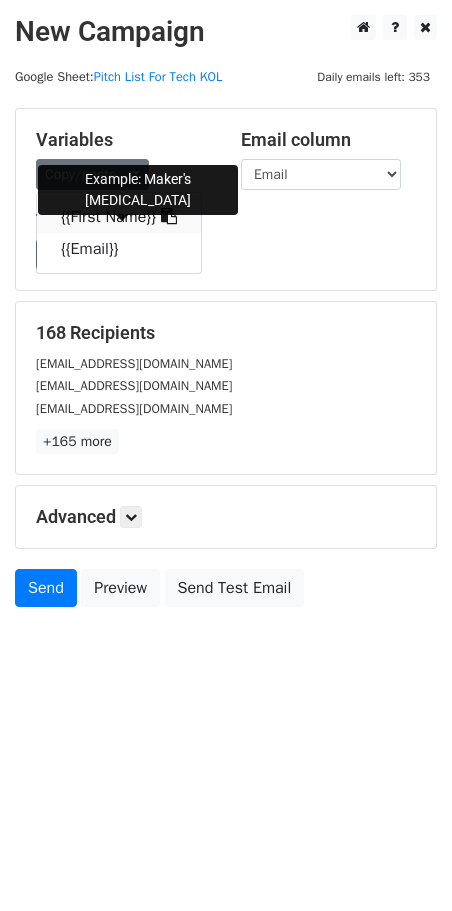 click on "{{First Name}}" at bounding box center (119, 217) 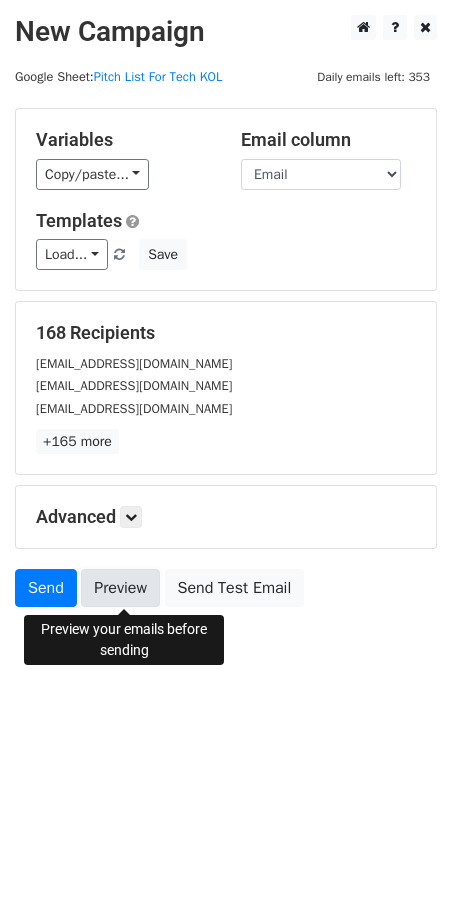 click on "Preview" at bounding box center [120, 588] 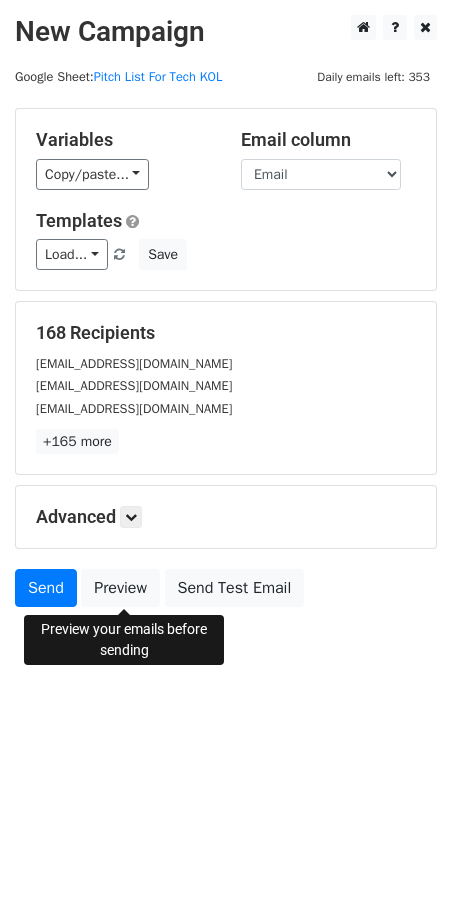 click on "New Campaign
Daily emails left: 353
Google Sheet:
Pitch List For Tech KOL
Variables
Copy/paste...
{{First Name}}
{{Email}}
Email column
First Name
Email
Templates
Load...
D1 4
D1 2
D1
V1邮件司司
V1-Thuraya
2
D1 12 Brush Head
D1对比视频
Pocket Air Pump_wheelchair
吹吹旧版
C2工具箱-司
3.6V直柄
Hoto Electric Spin Scrubber
12v
ESS-C1
清洁刷vl
C1清洁刷司司
清洁刷in
Pocket Air Pump_YouTube
APP-YTB
Save
168 Recipients
sales@makersmuse.com
hello@scottyujan.com
maisyleighproductions@gmail.com
+165 more
168 Recipients
×
sales@makersmuse.com
hello@scottyujan.com
maisyleighproductions@gmail.com
ali@optimumtech.com.au
jim@theedgeoftech.com
frankly.built.user@gmail.com
clough42llc@gmail.com" at bounding box center [226, 455] 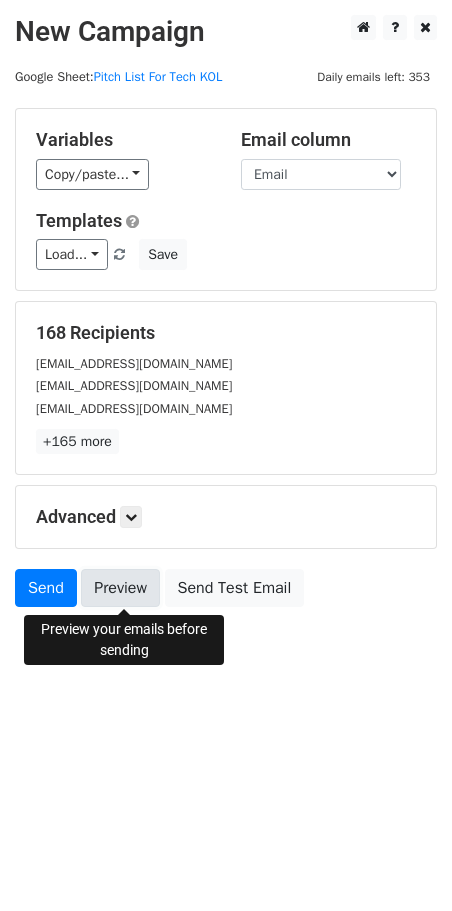 click on "Preview" at bounding box center [120, 588] 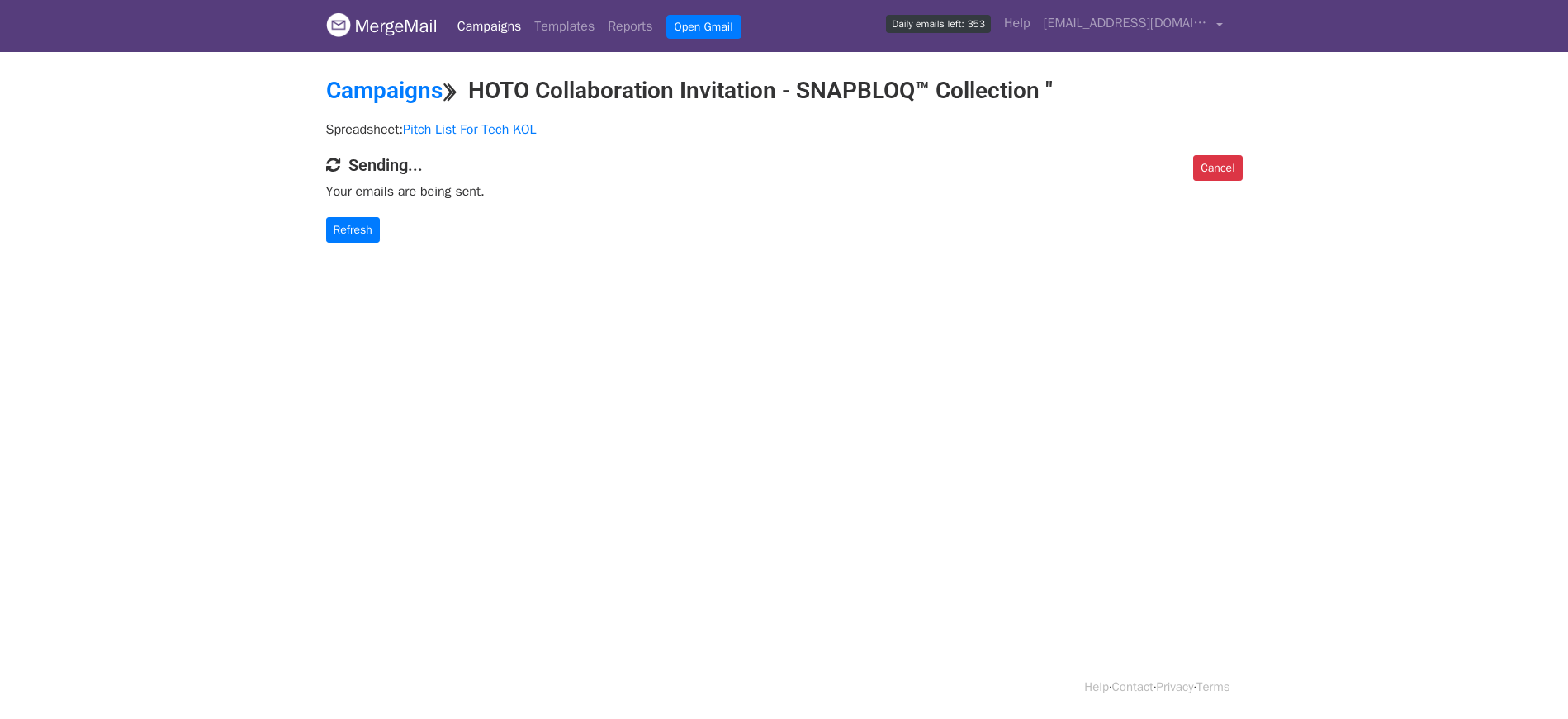 scroll, scrollTop: 0, scrollLeft: 0, axis: both 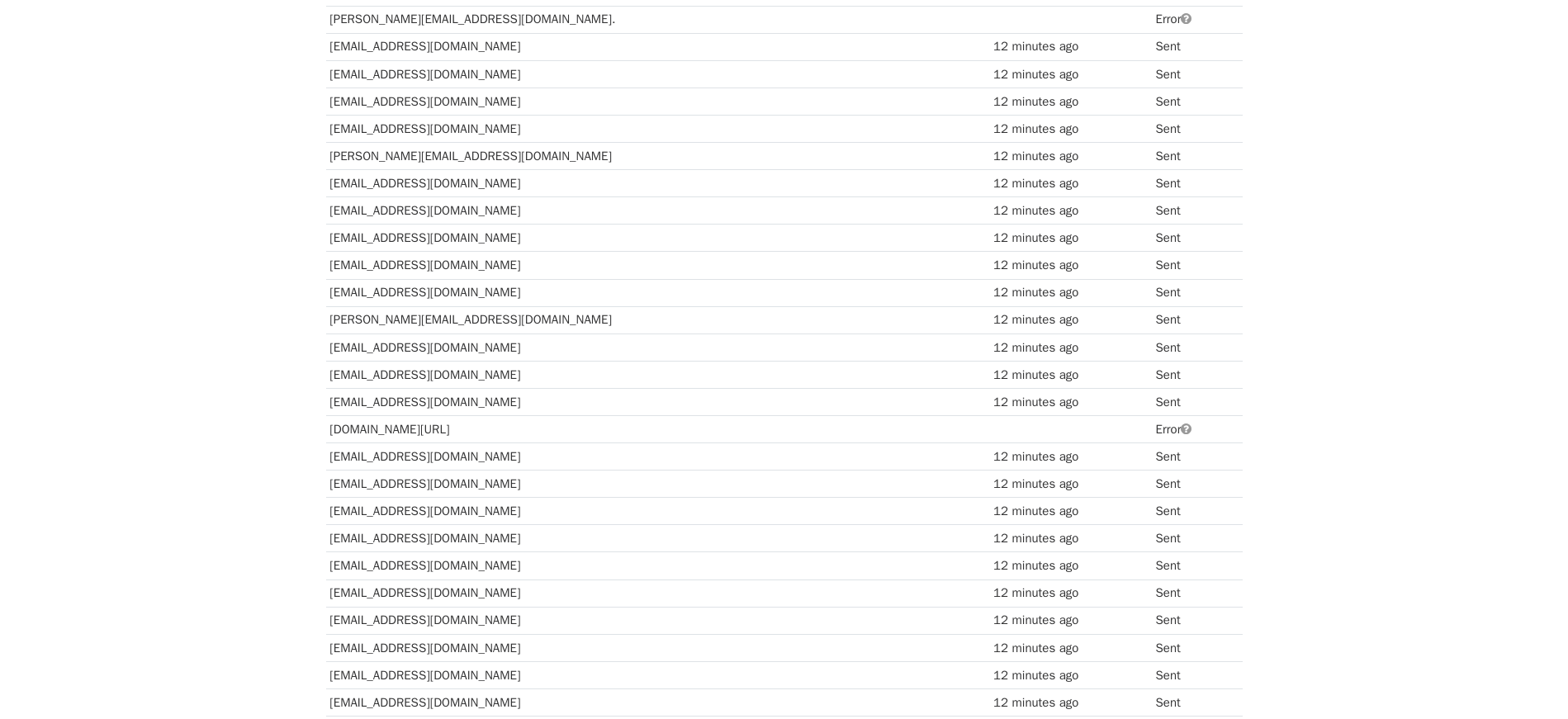 click on "[DOMAIN_NAME][URL]" at bounding box center [658, 429] 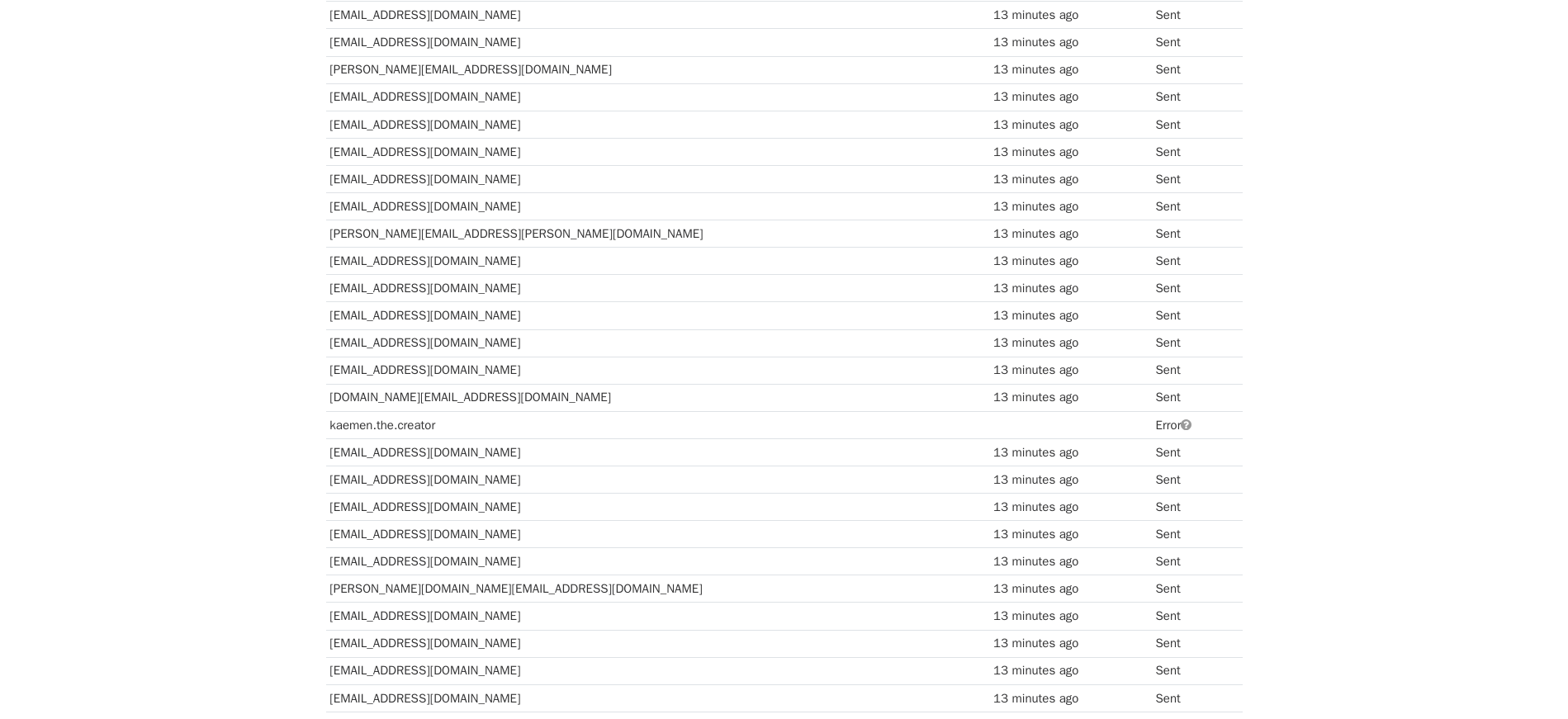 scroll, scrollTop: 0, scrollLeft: 0, axis: both 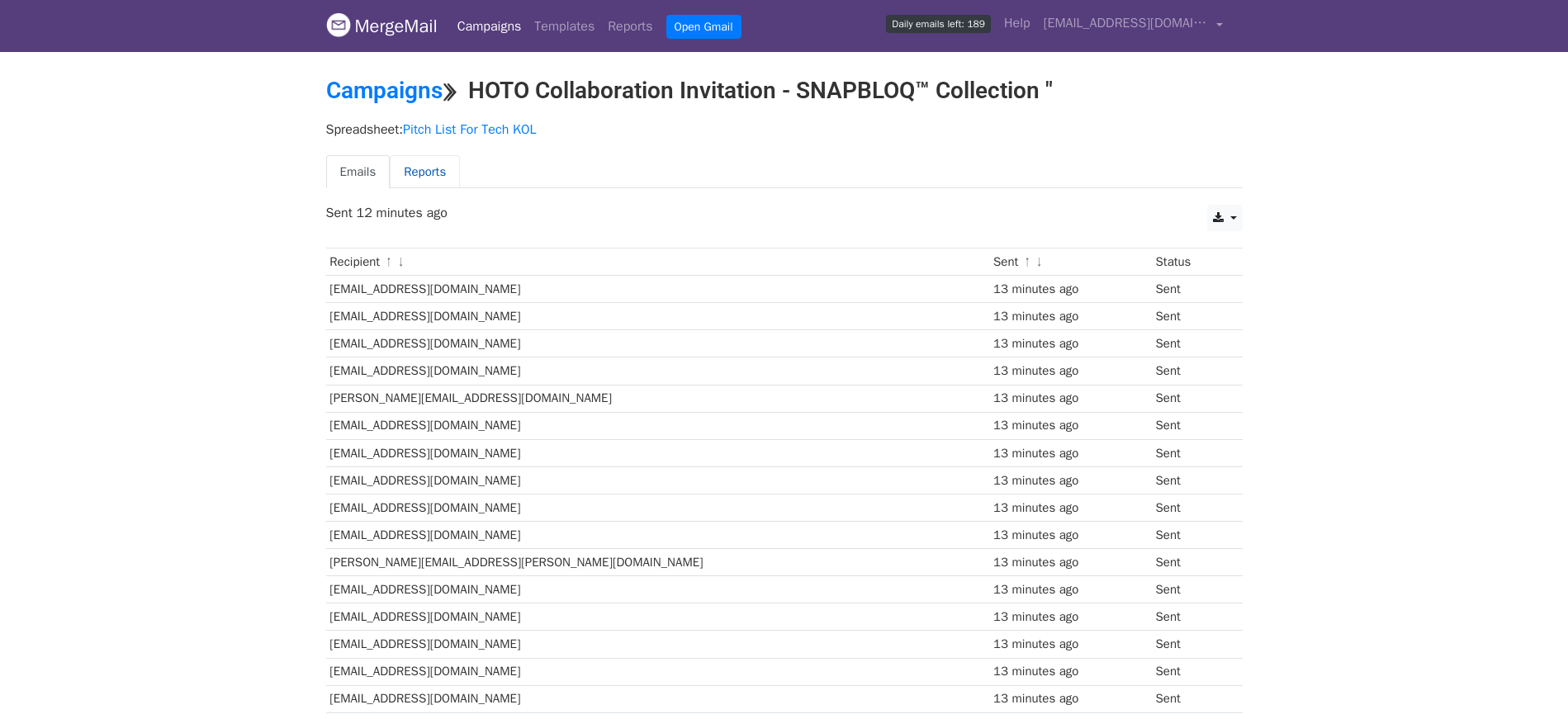 click on "Reports" at bounding box center (424, 172) 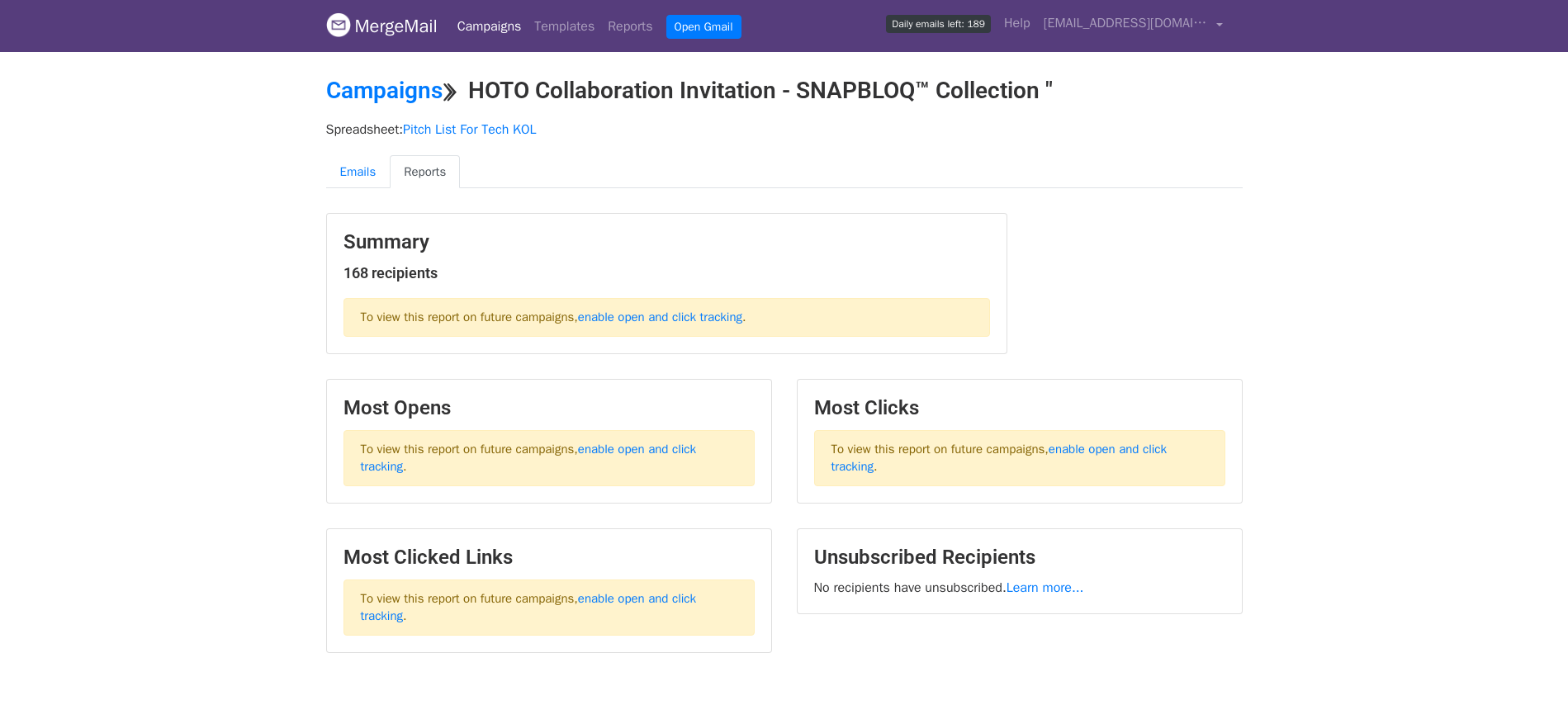 scroll, scrollTop: 0, scrollLeft: 0, axis: both 